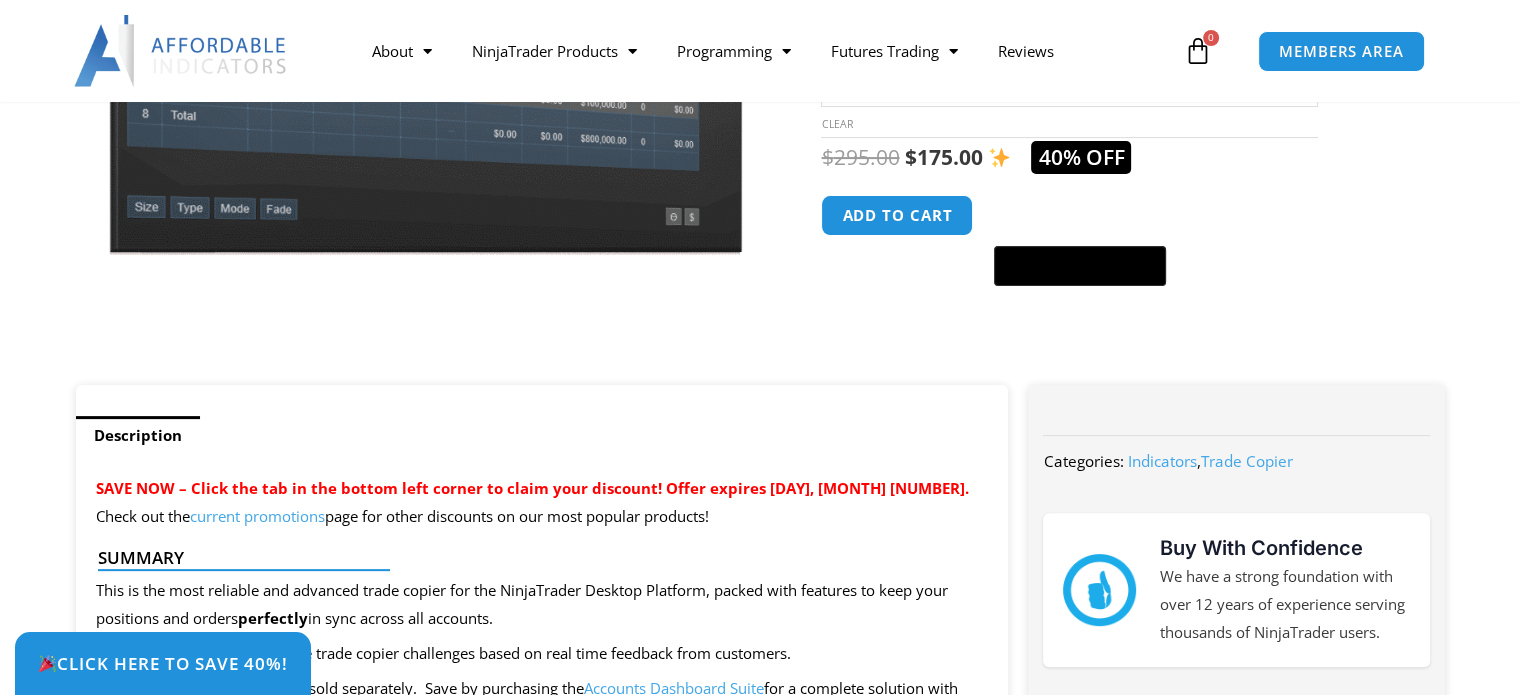 scroll, scrollTop: 0, scrollLeft: 0, axis: both 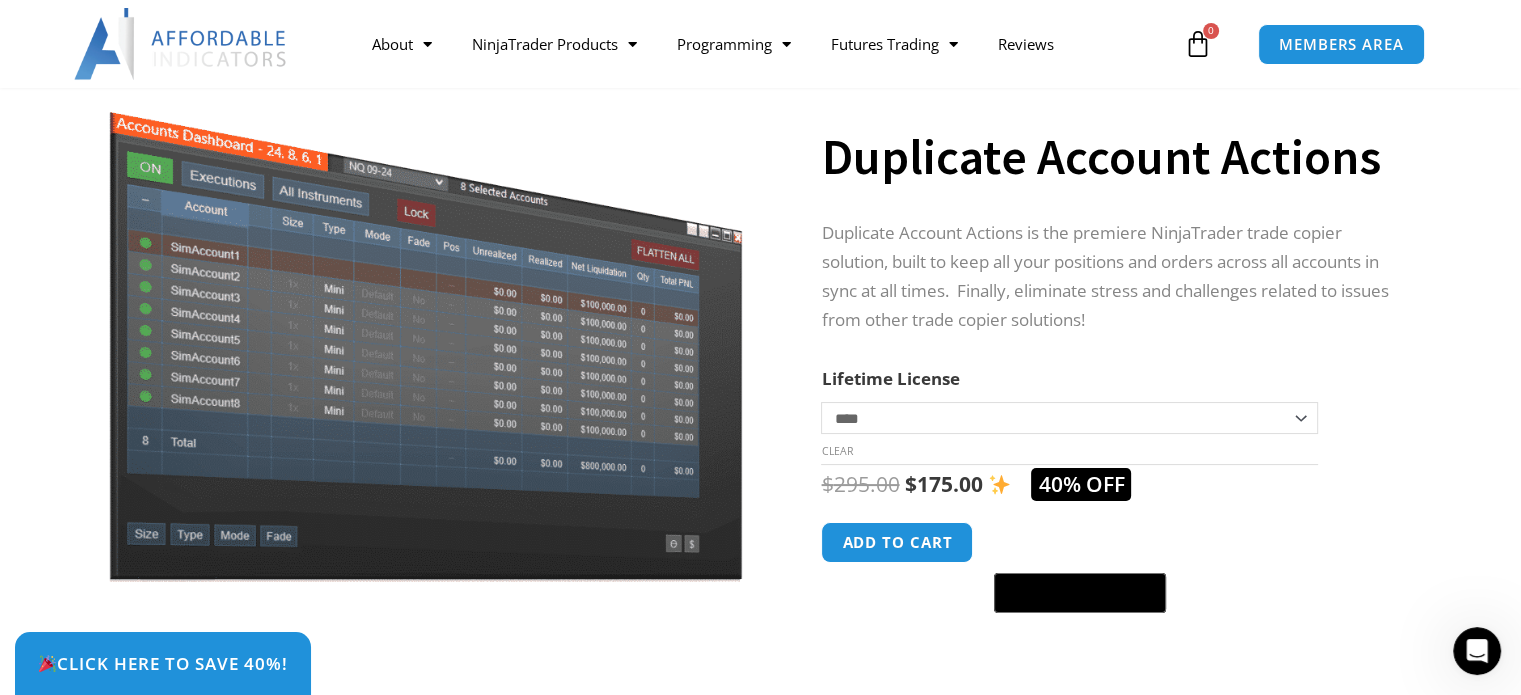 click on "**********" 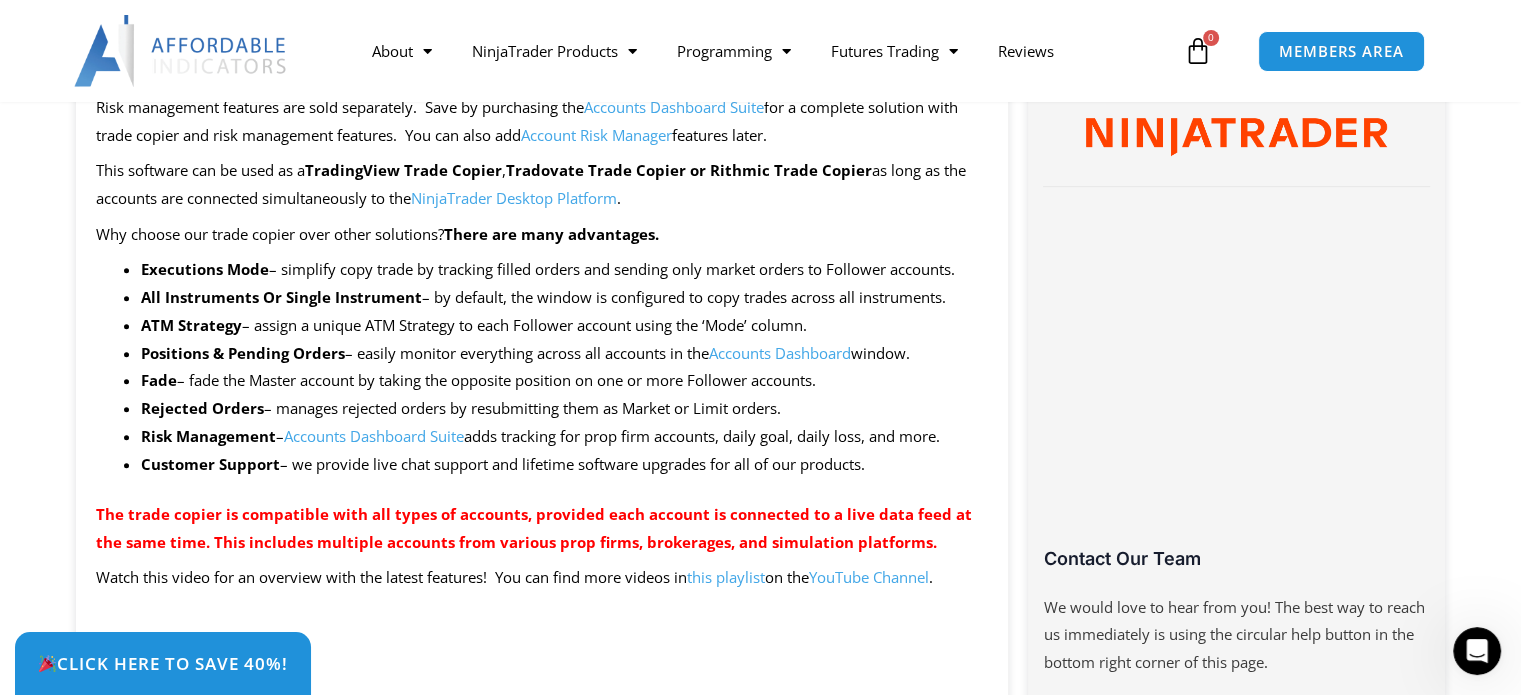 scroll, scrollTop: 1064, scrollLeft: 0, axis: vertical 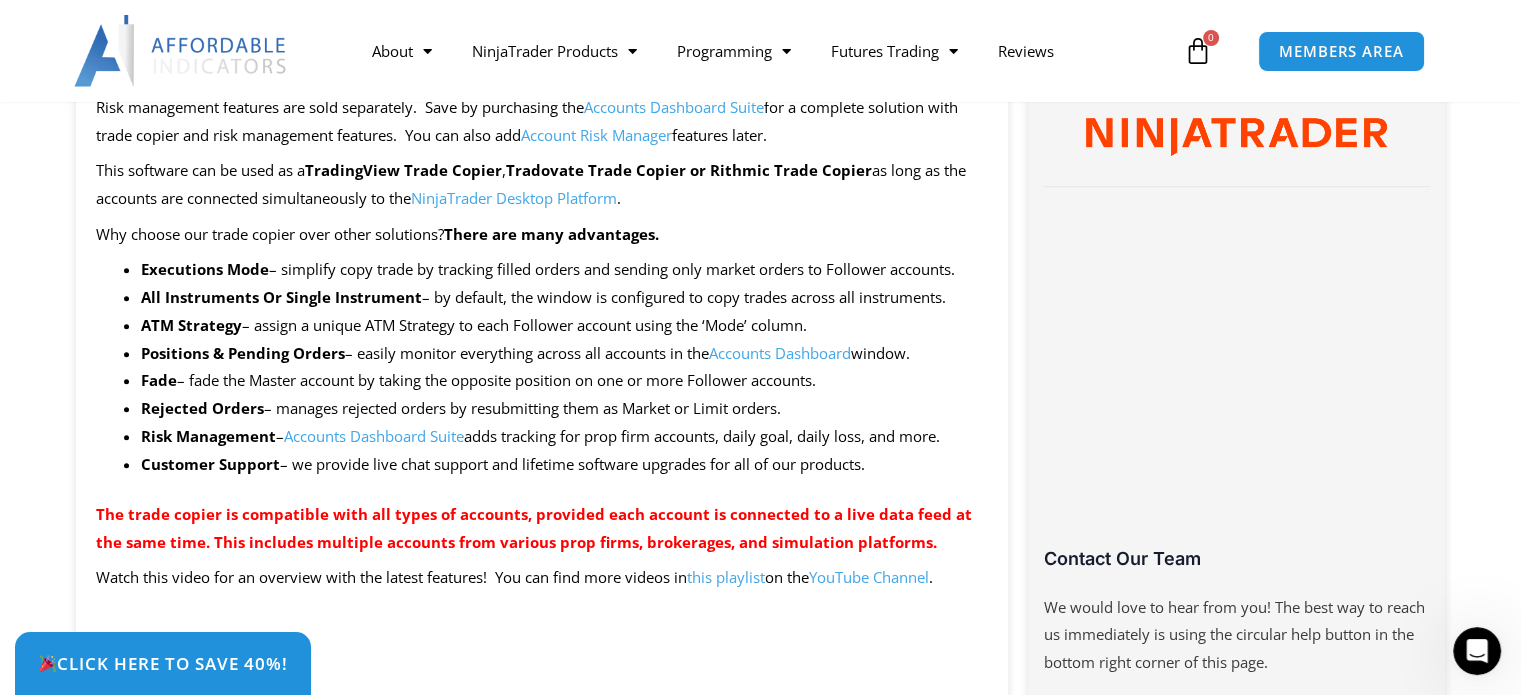 click on "Accounts Dashboard Suite" at bounding box center [374, 436] 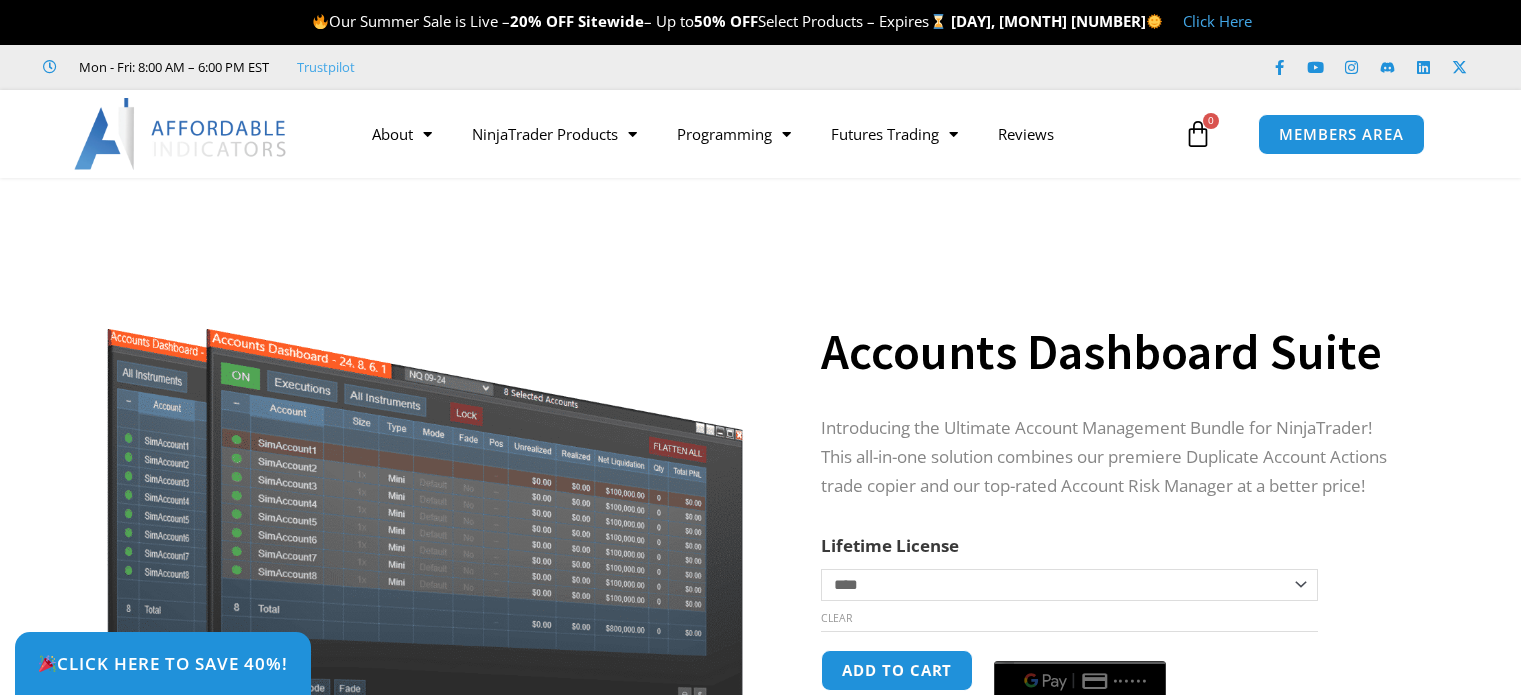 scroll, scrollTop: 0, scrollLeft: 0, axis: both 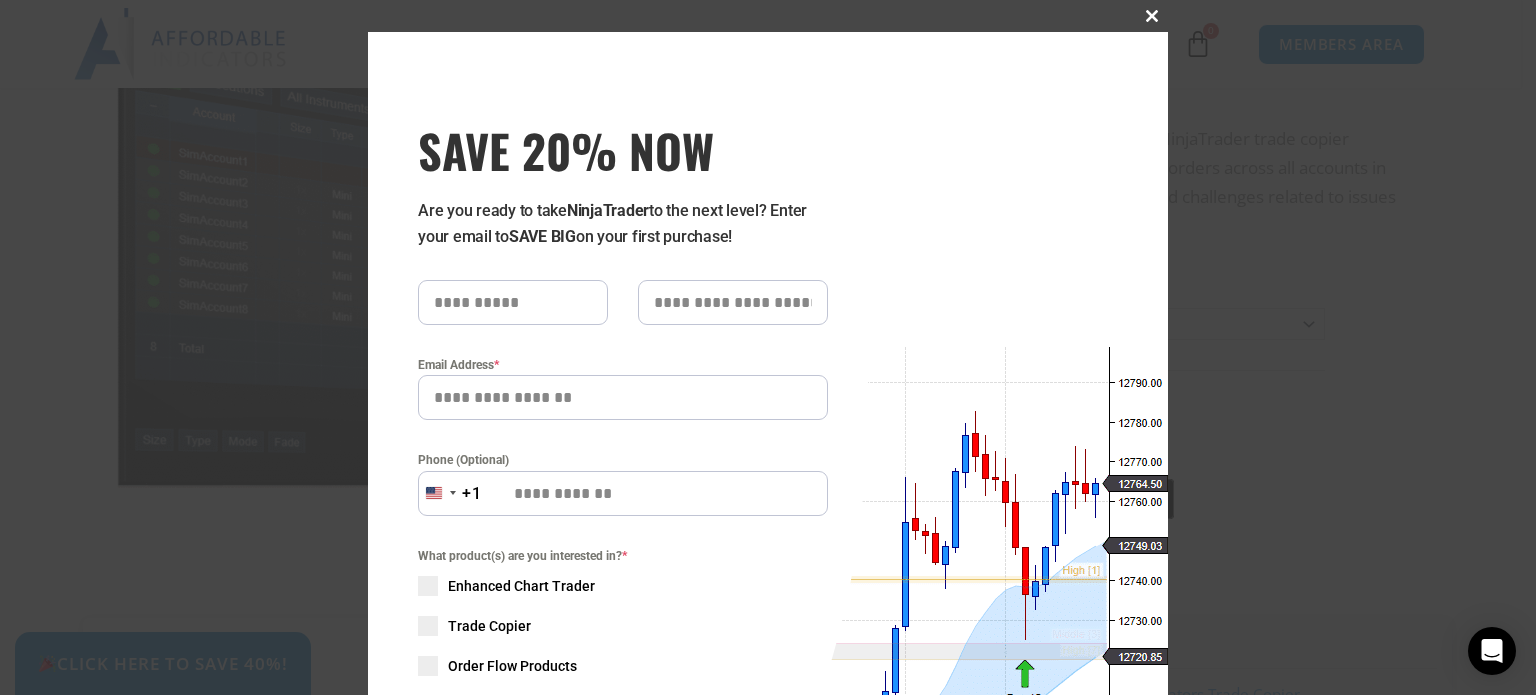click at bounding box center [1152, 16] 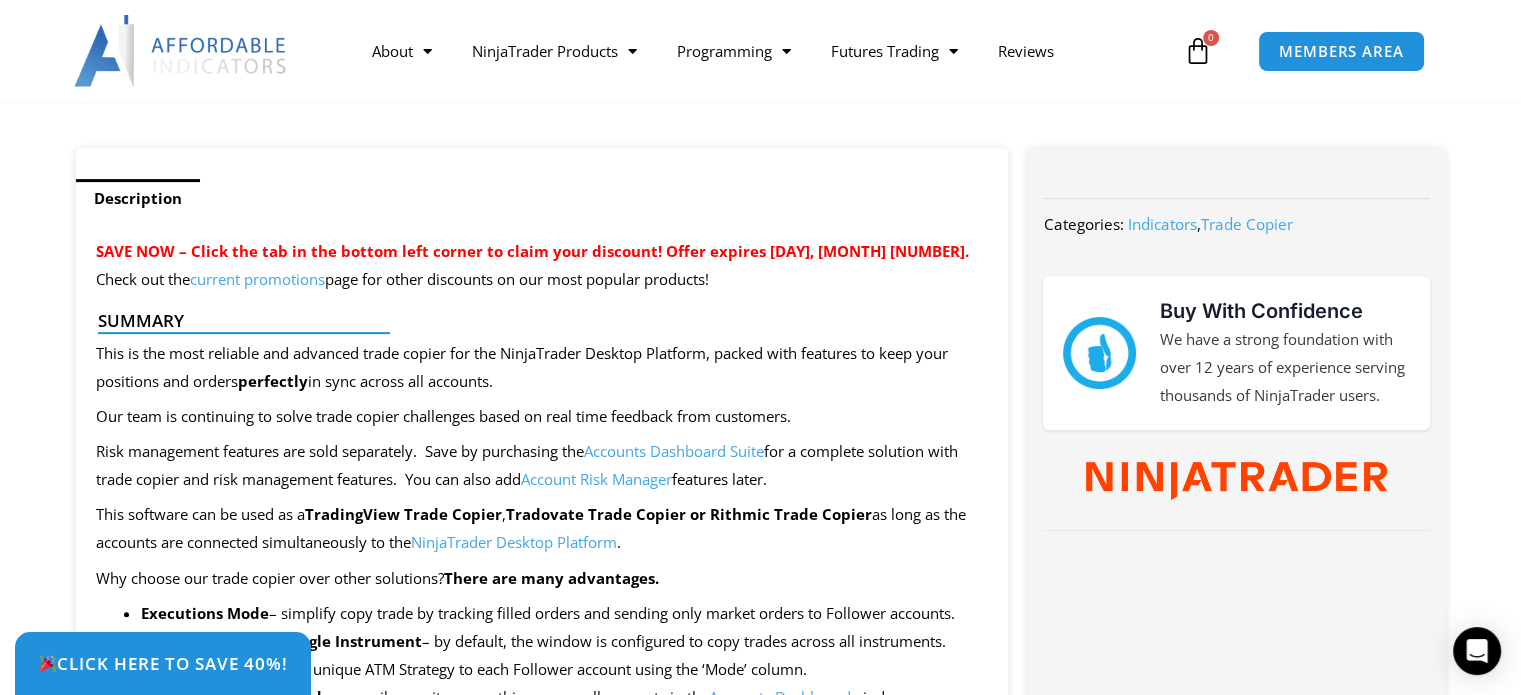 scroll, scrollTop: 710, scrollLeft: 0, axis: vertical 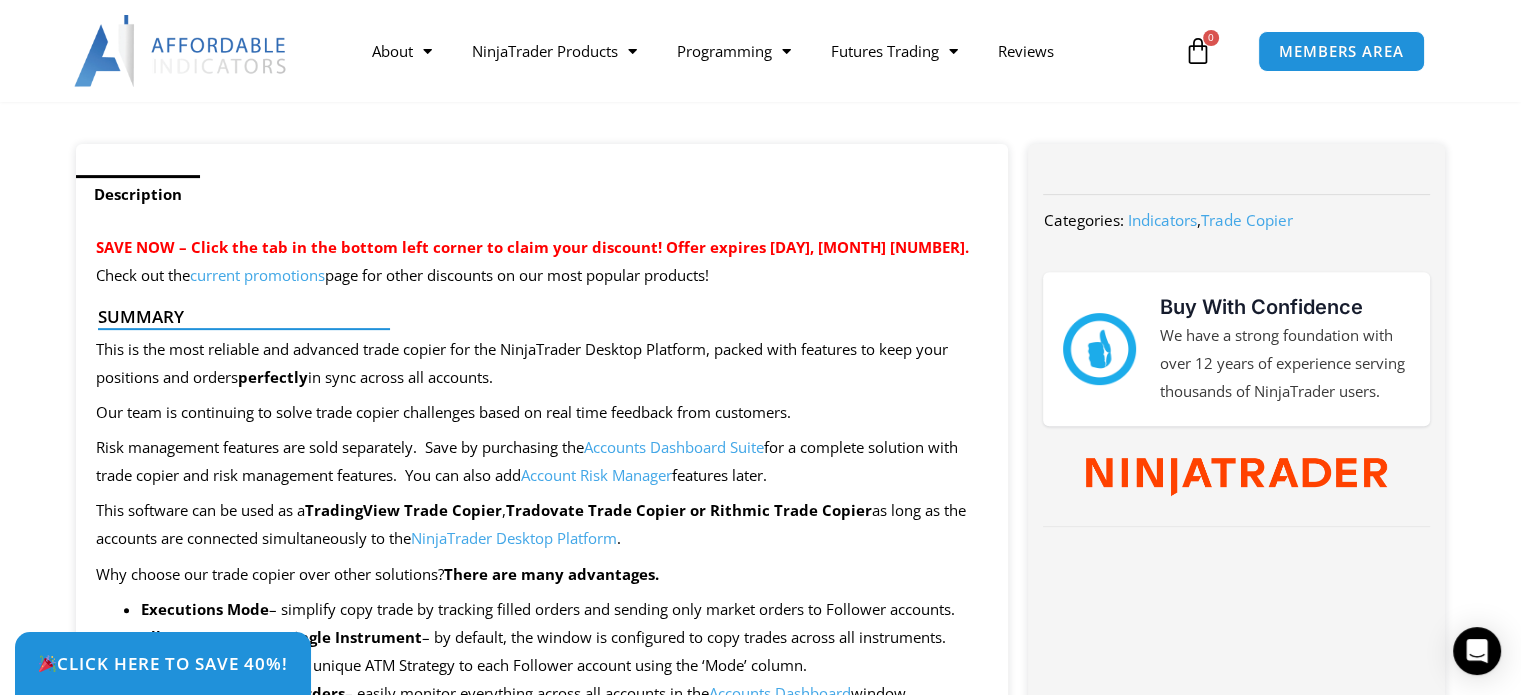 click on "current promotions" at bounding box center (257, 275) 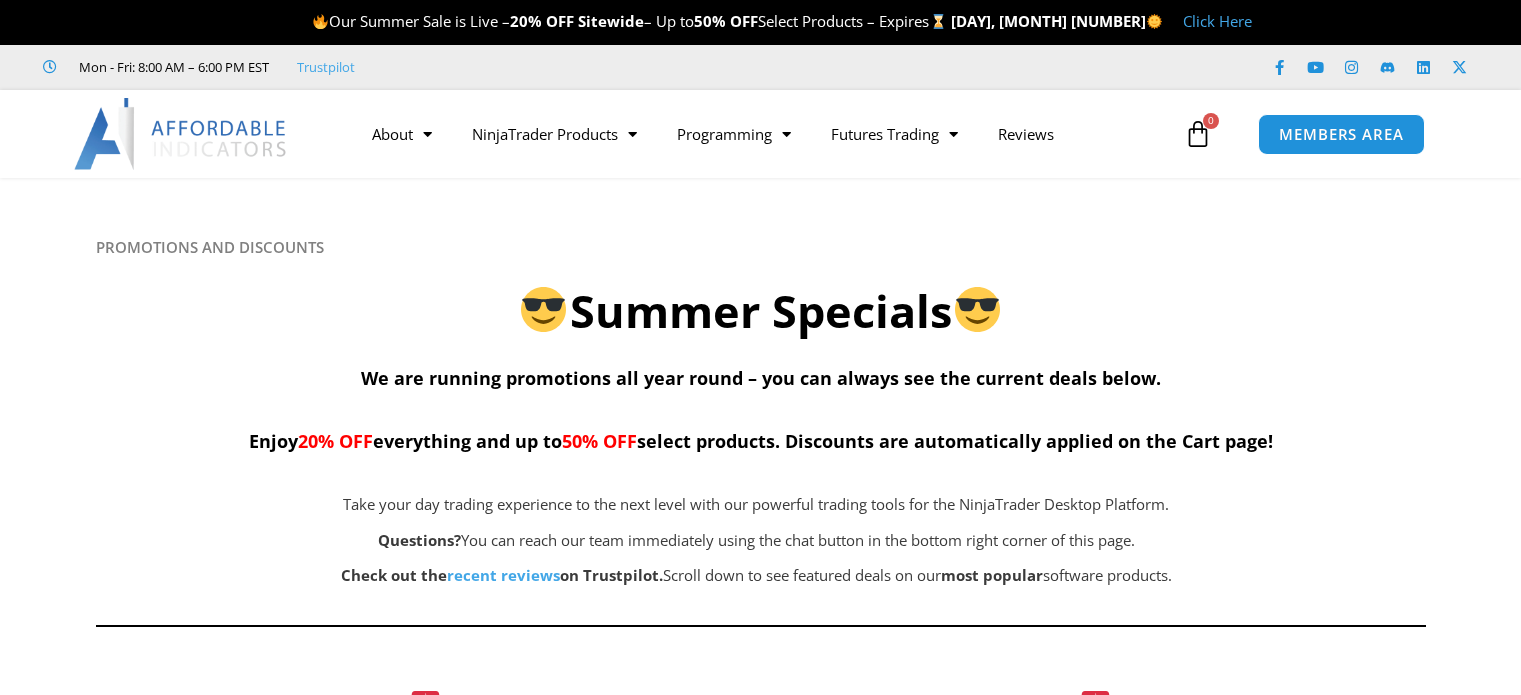 scroll, scrollTop: 56, scrollLeft: 0, axis: vertical 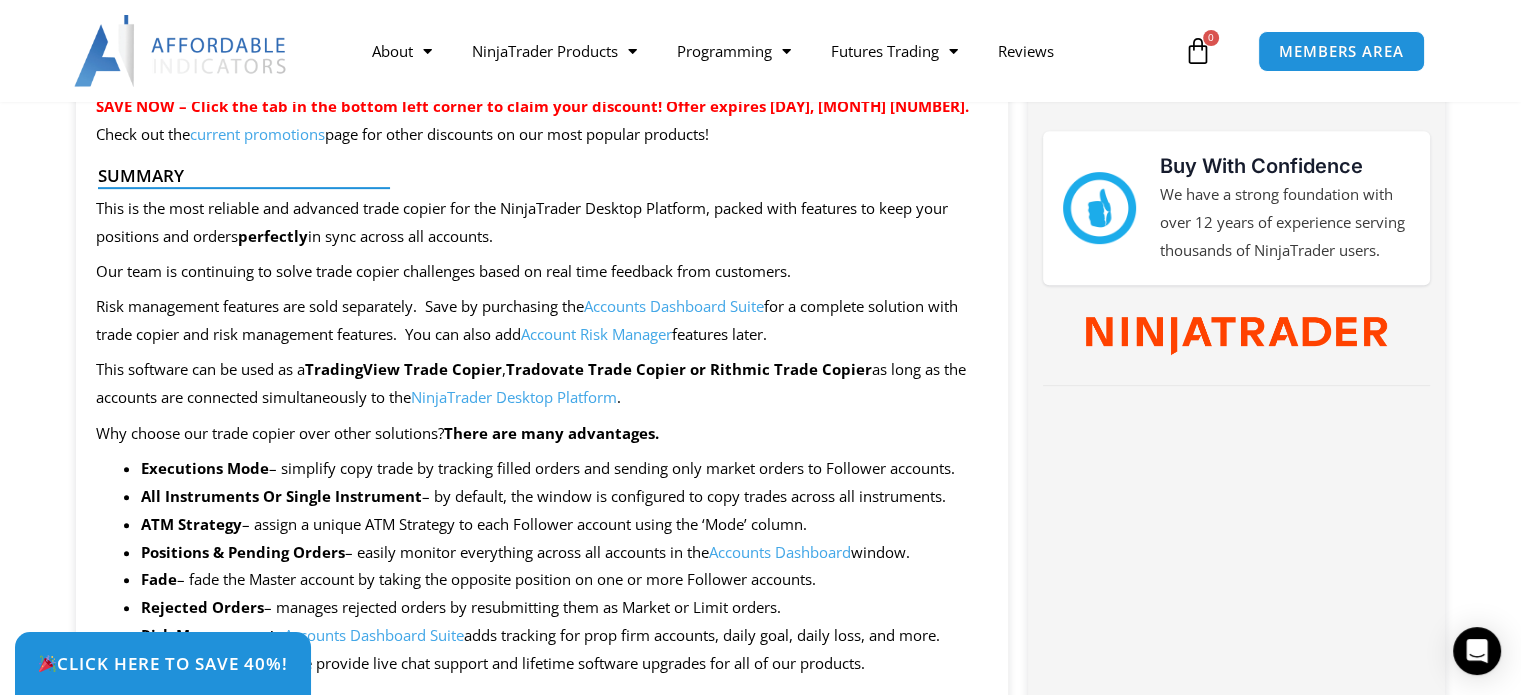 click on "Account Risk Manager" at bounding box center (596, 334) 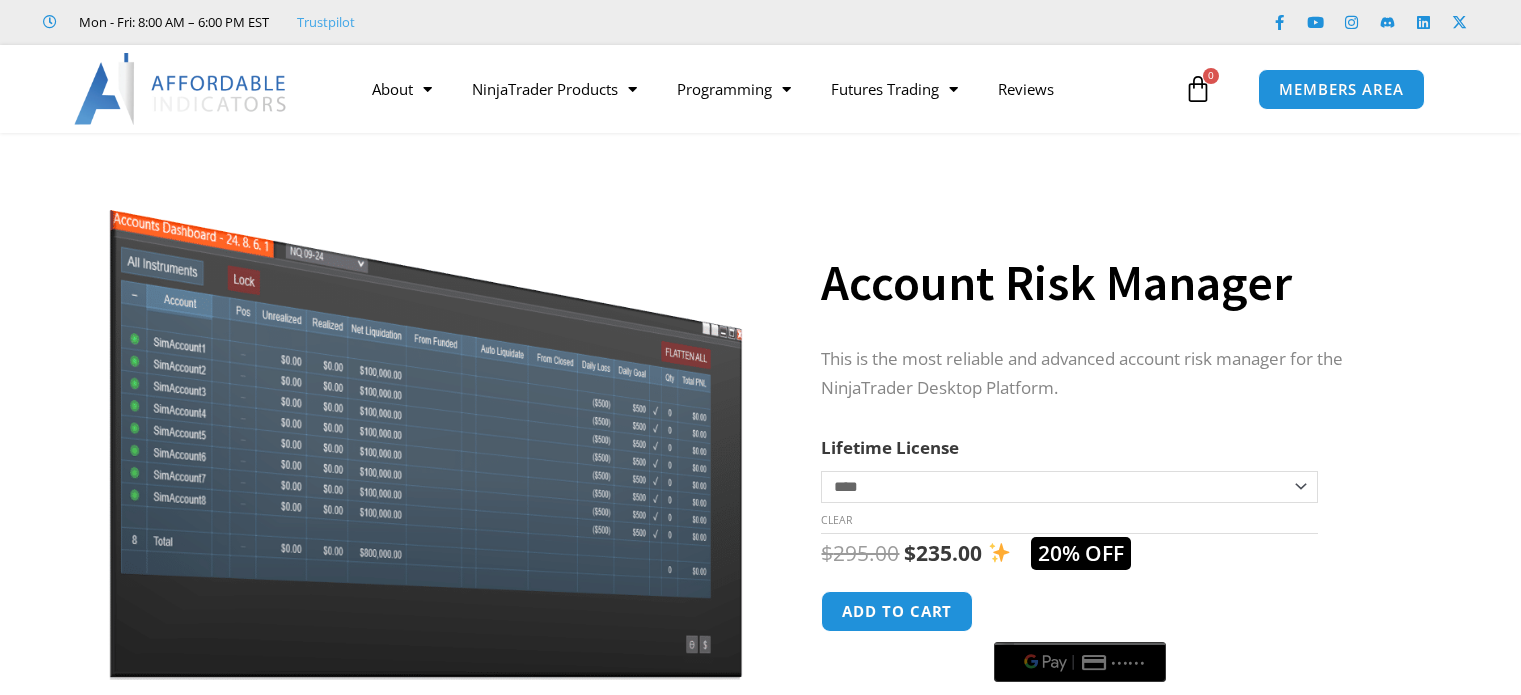 scroll, scrollTop: 30, scrollLeft: 0, axis: vertical 